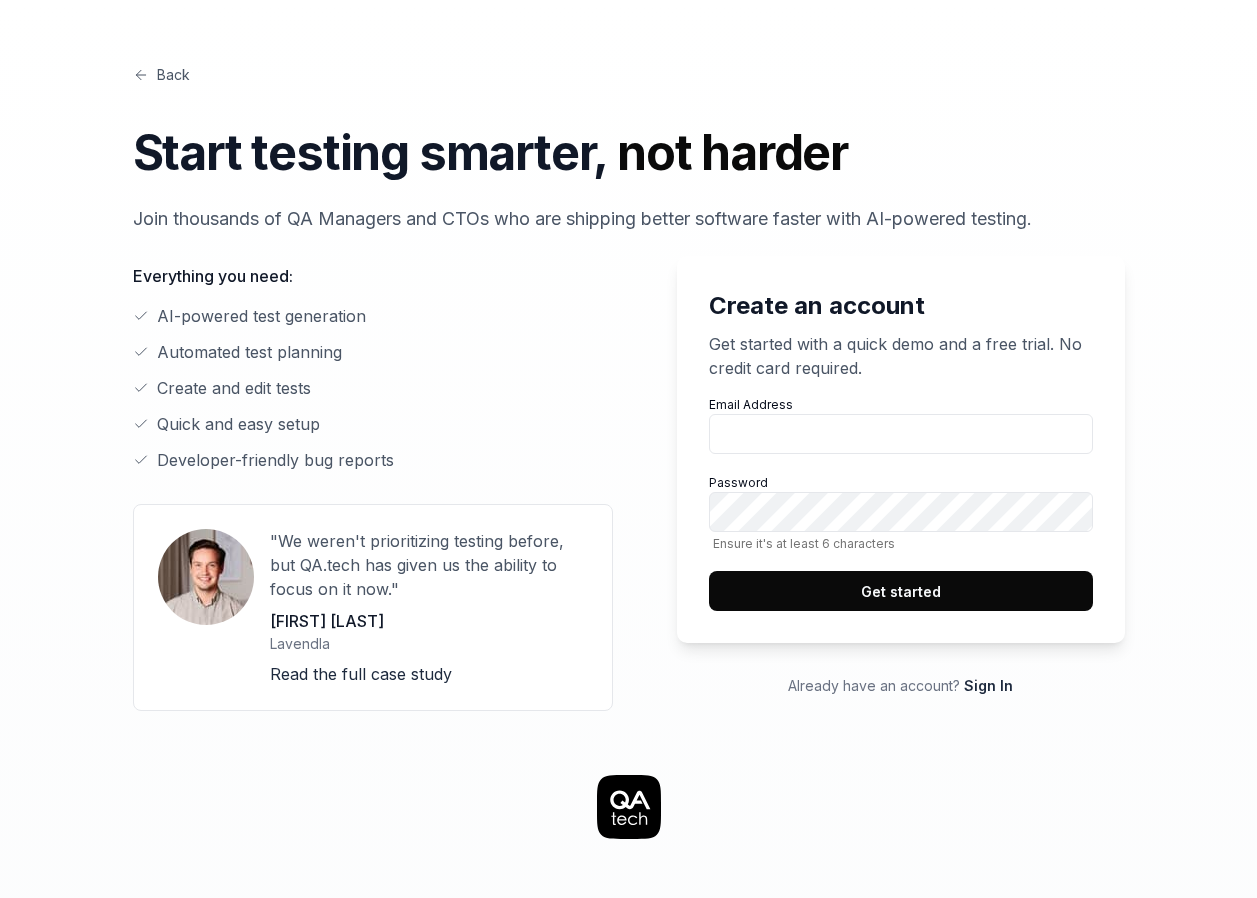 scroll, scrollTop: 0, scrollLeft: 0, axis: both 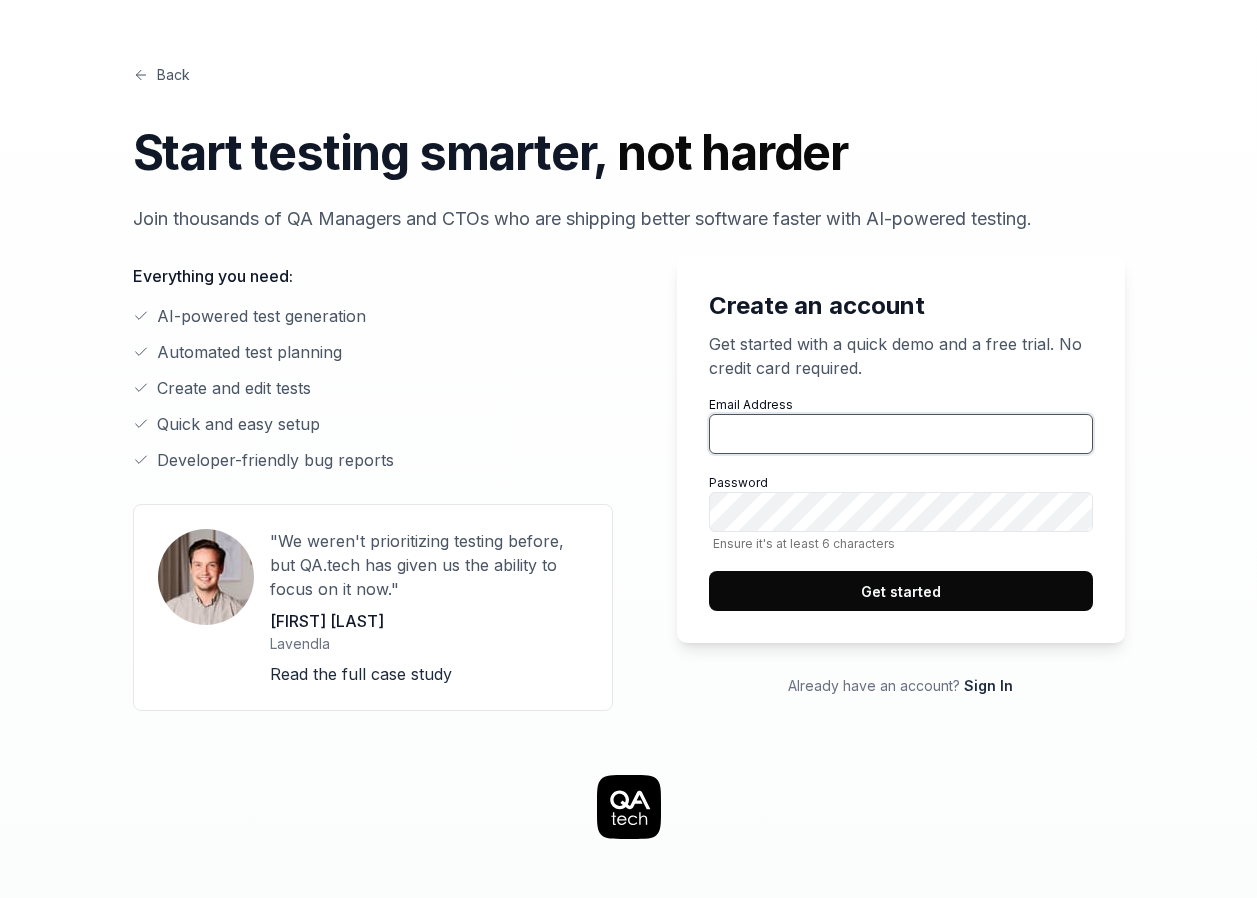 click on "Email Address" at bounding box center (901, 434) 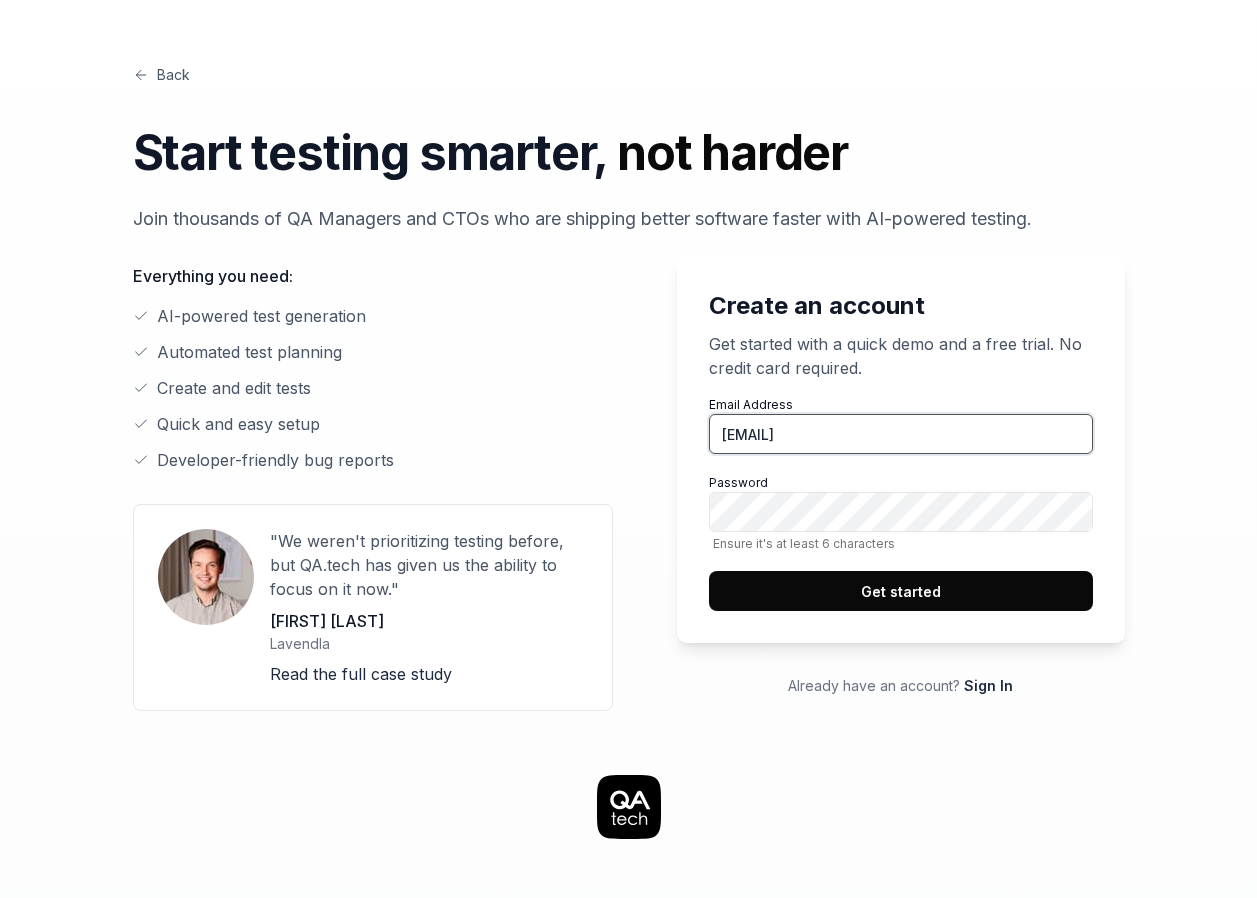 click on "[EMAIL]" at bounding box center [901, 434] 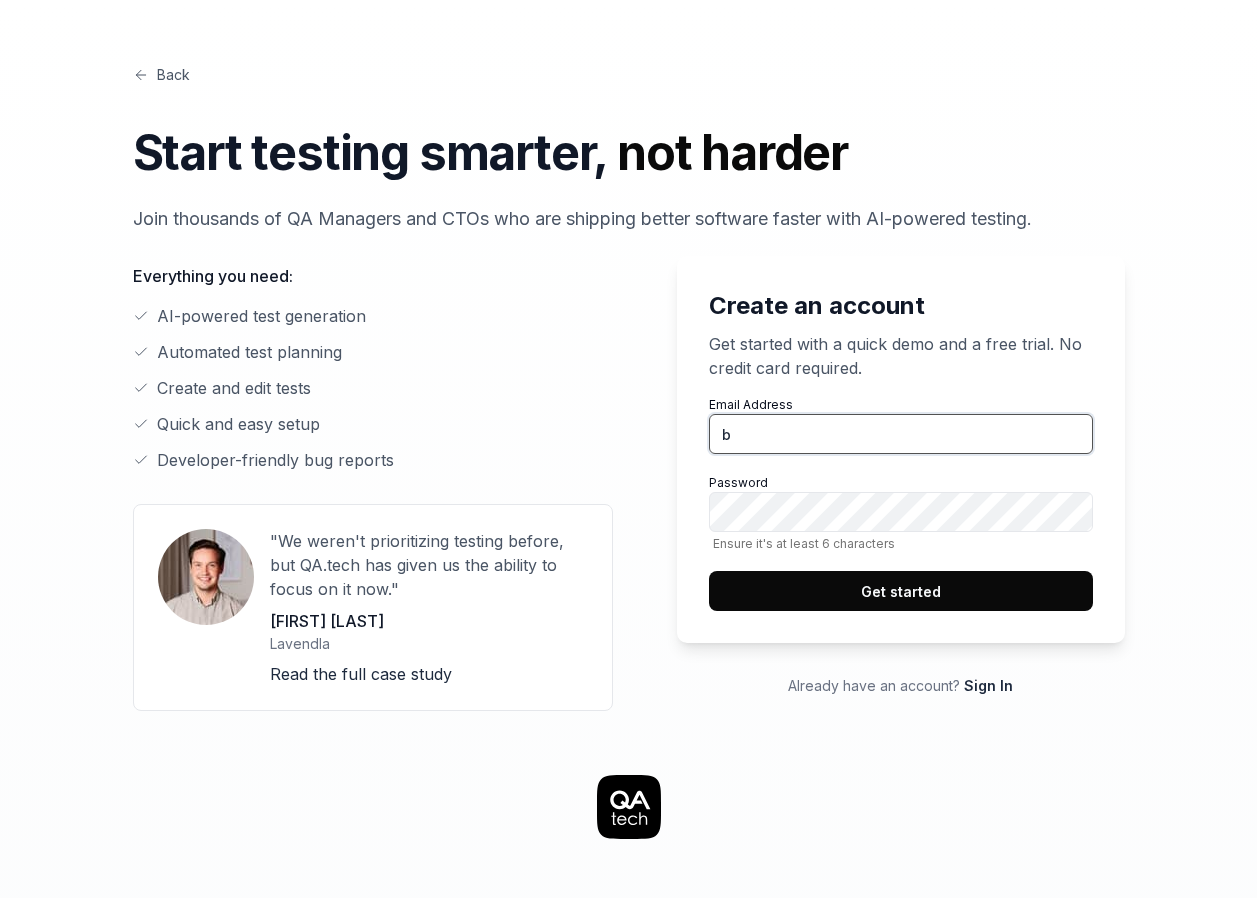 type on "[EMAIL]" 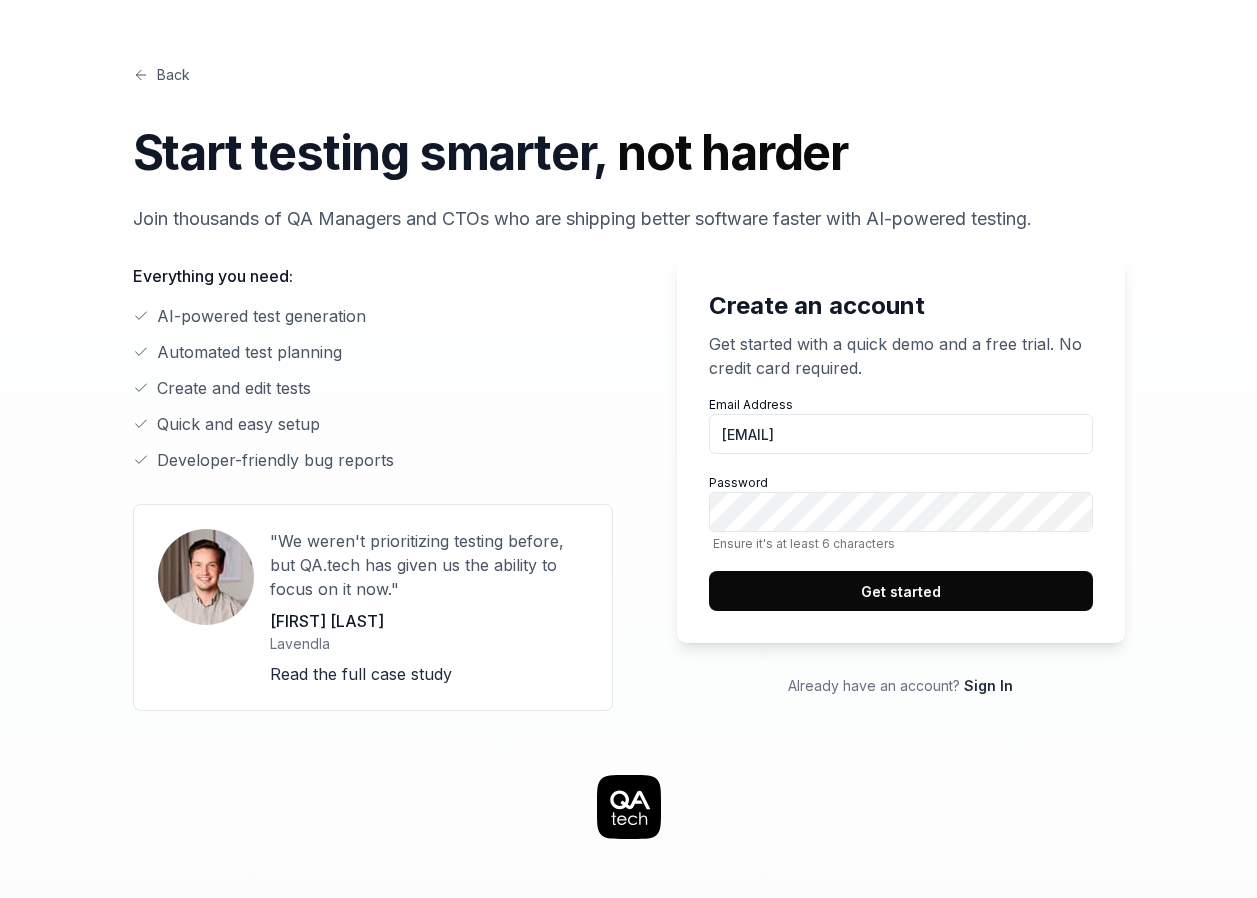 click on "Sign In" at bounding box center [988, 685] 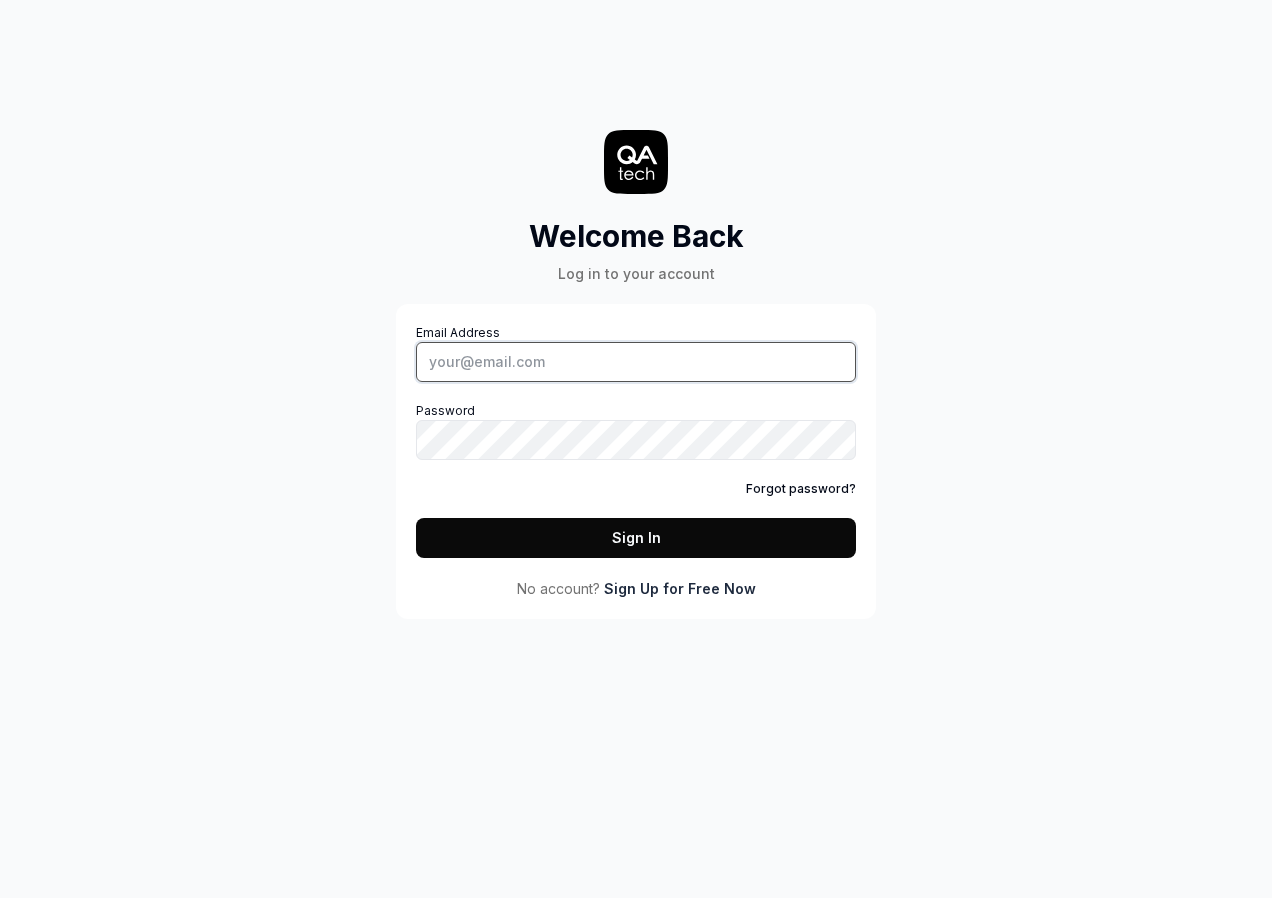 click on "Email Address" at bounding box center (636, 362) 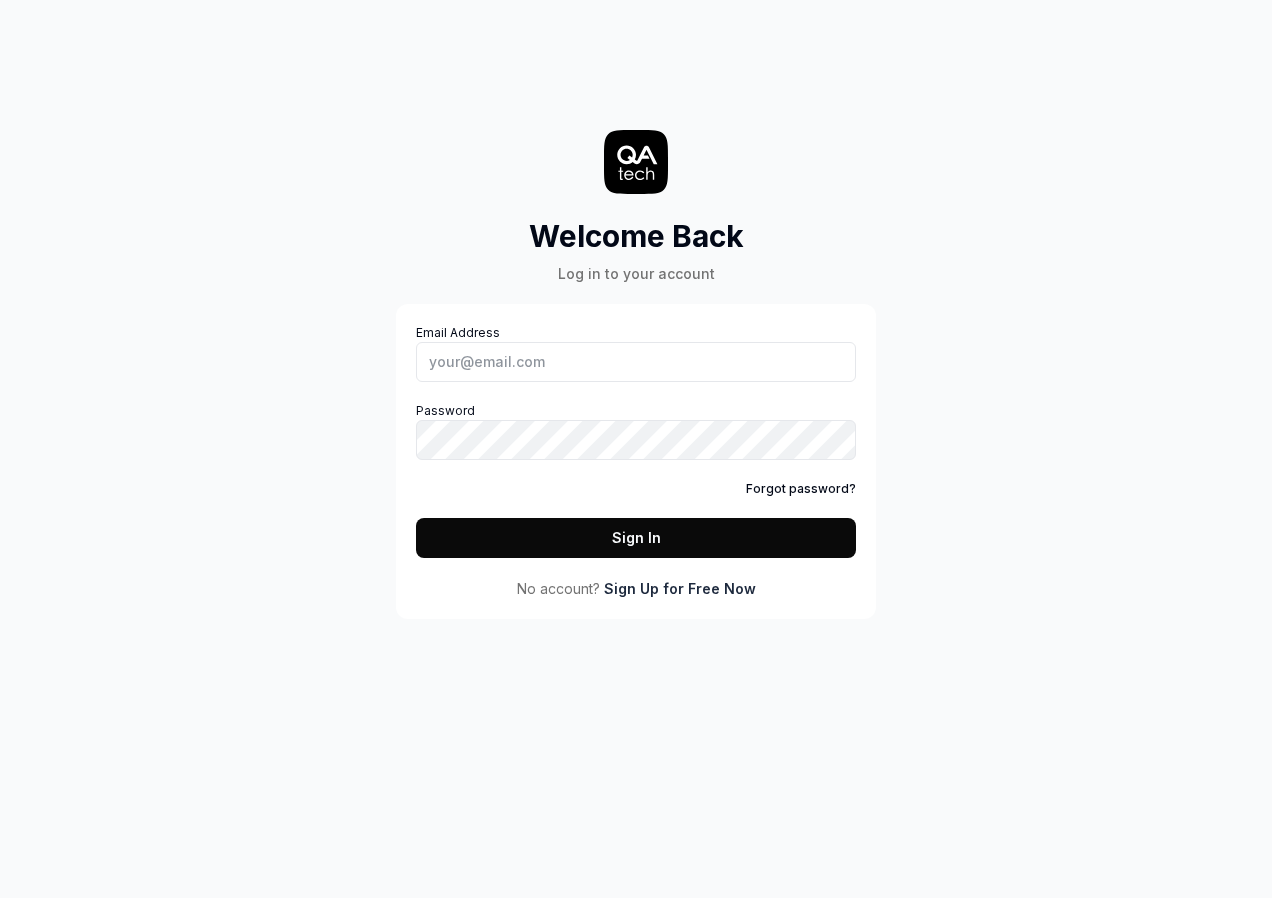 click on "Welcome Back Log in to your account Email Address Password Forgot password? Sign In No account? Sign Up for Free Now" at bounding box center (636, 449) 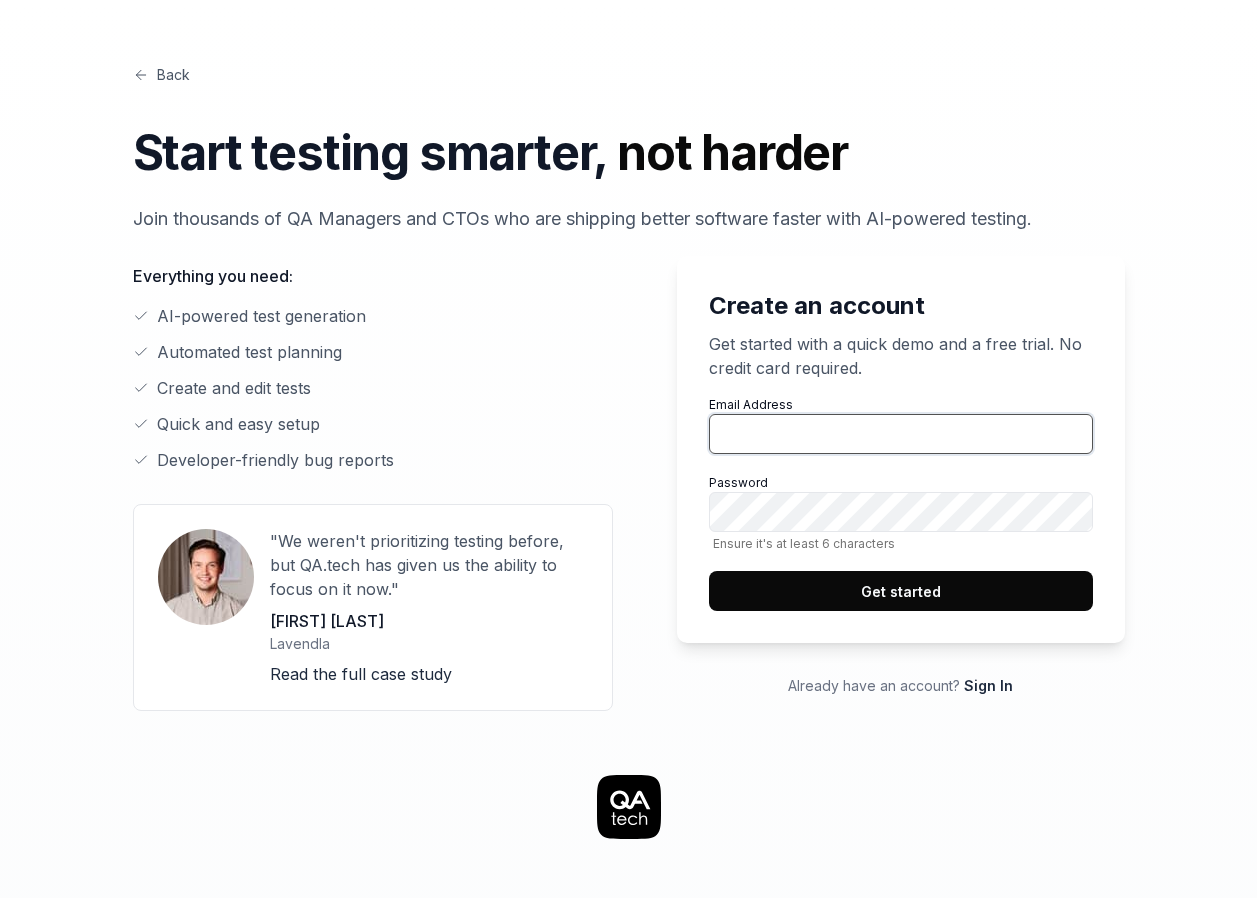 click on "Email Address" at bounding box center (901, 434) 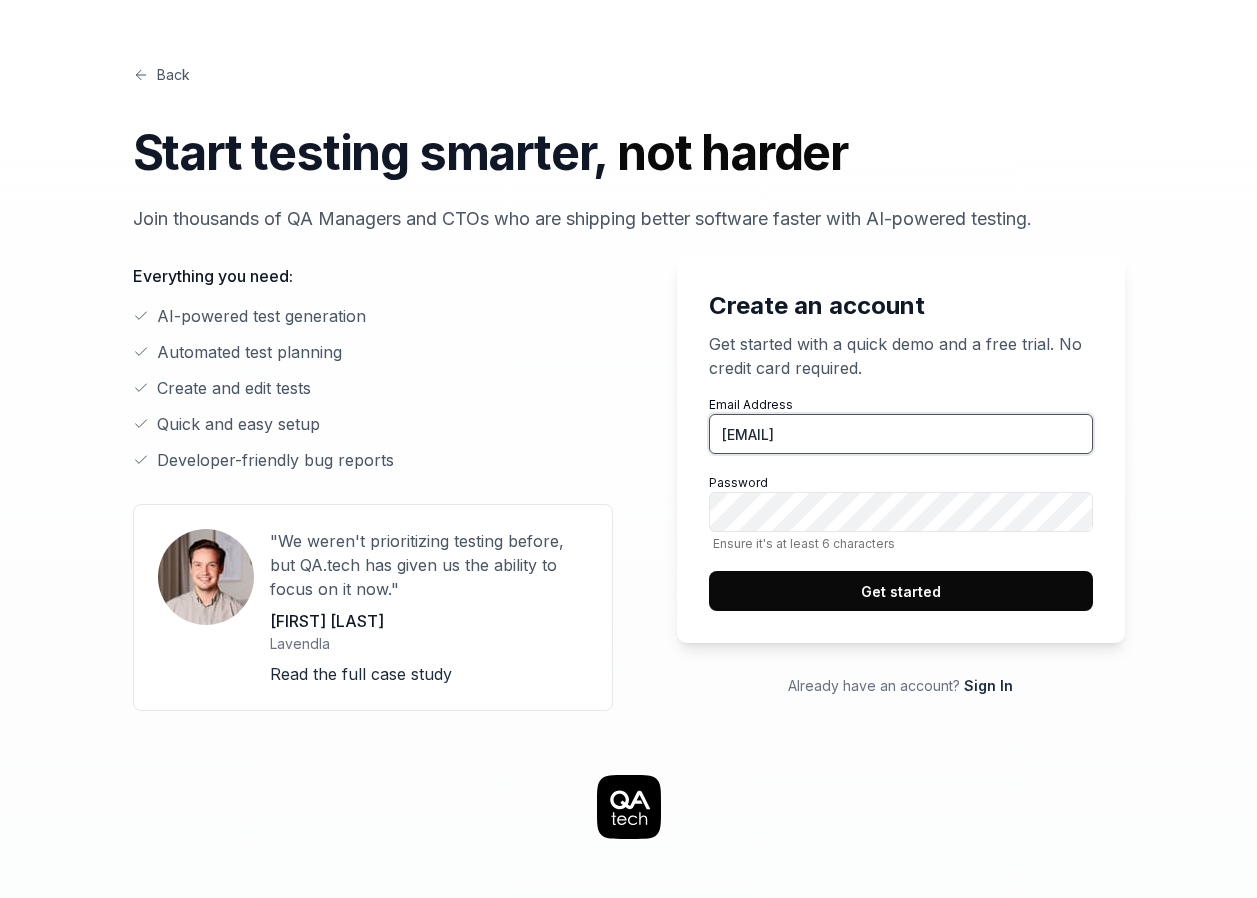 click on "bket124@gmail.com" at bounding box center (901, 434) 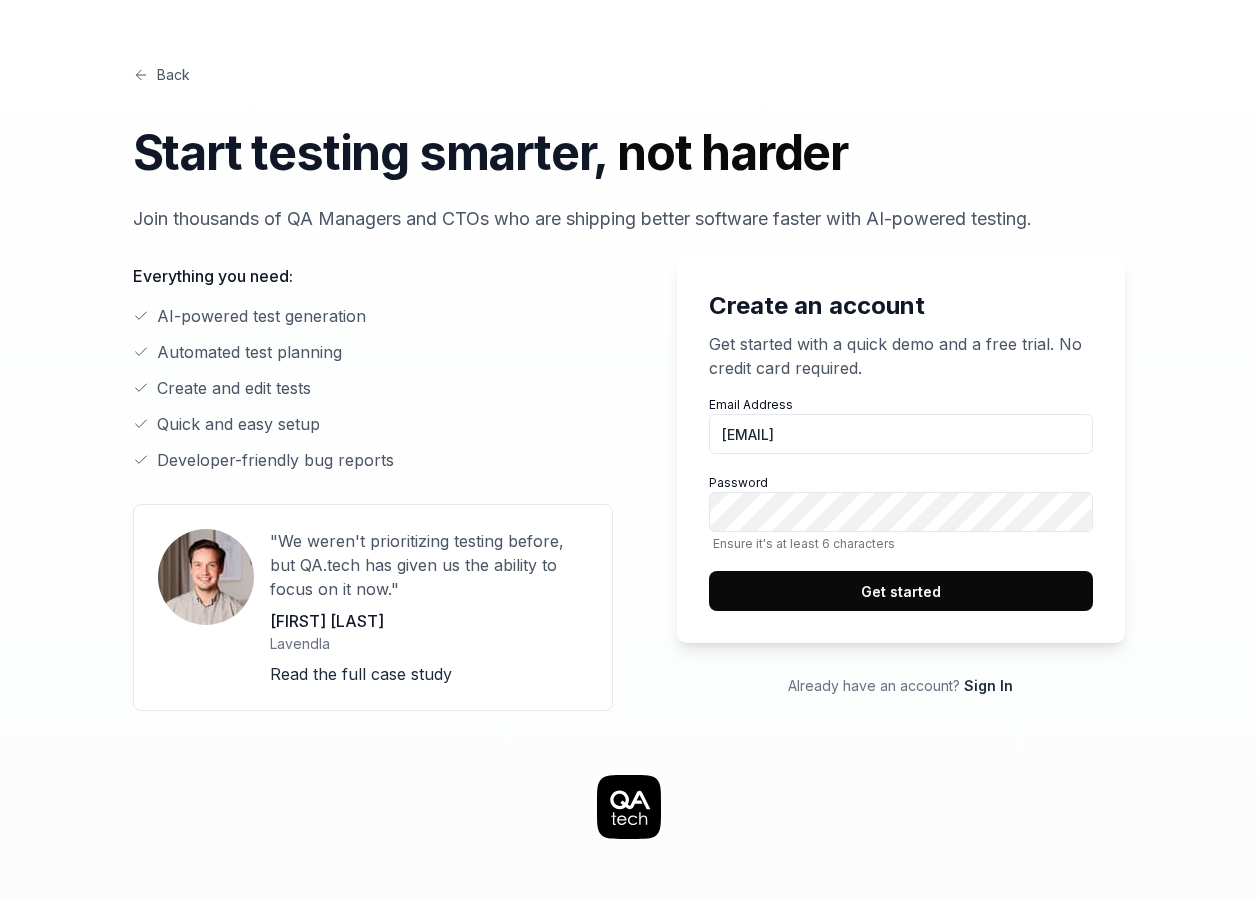 click on "Sign In" at bounding box center [988, 685] 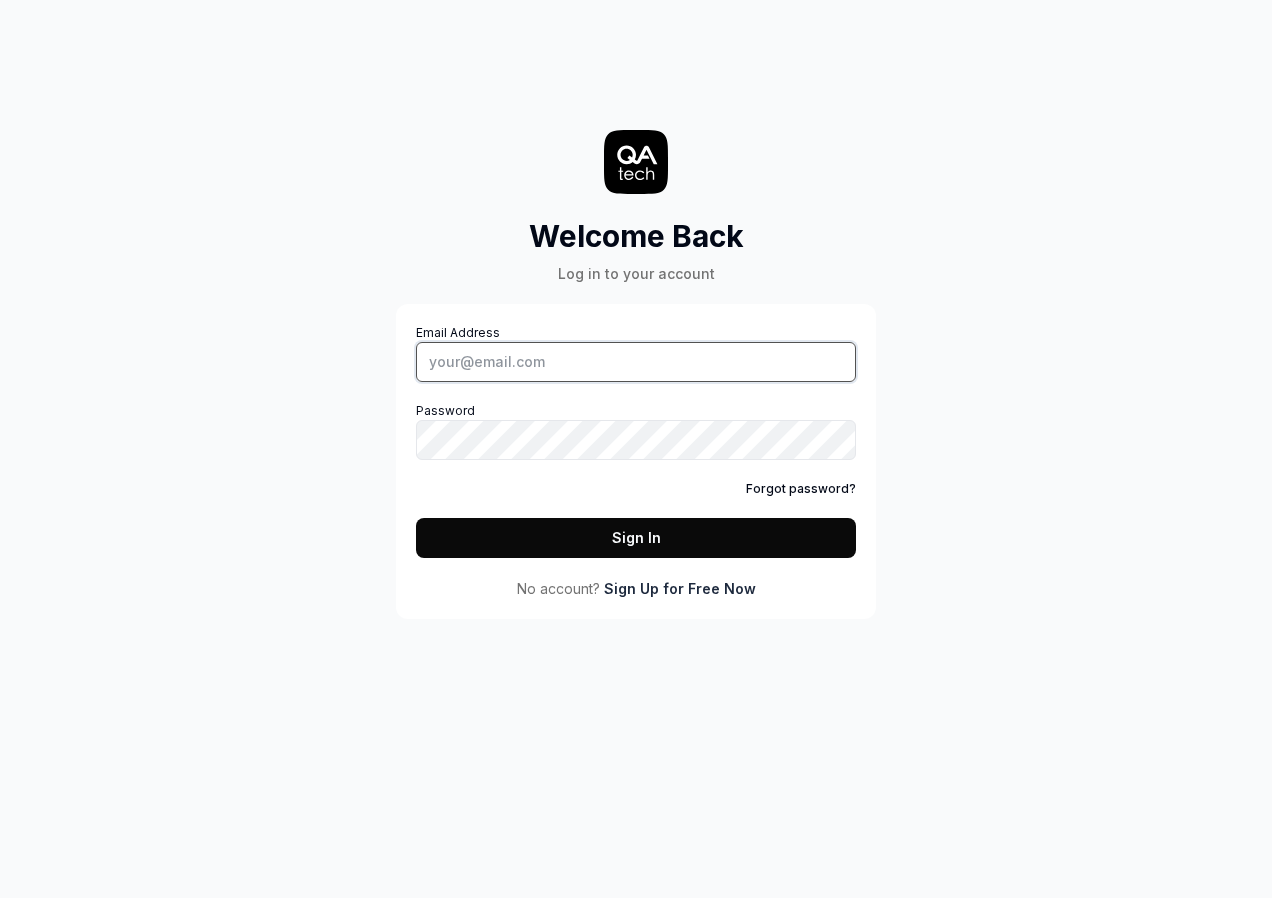 drag, startPoint x: 648, startPoint y: 373, endPoint x: 554, endPoint y: 226, distance: 174.48495 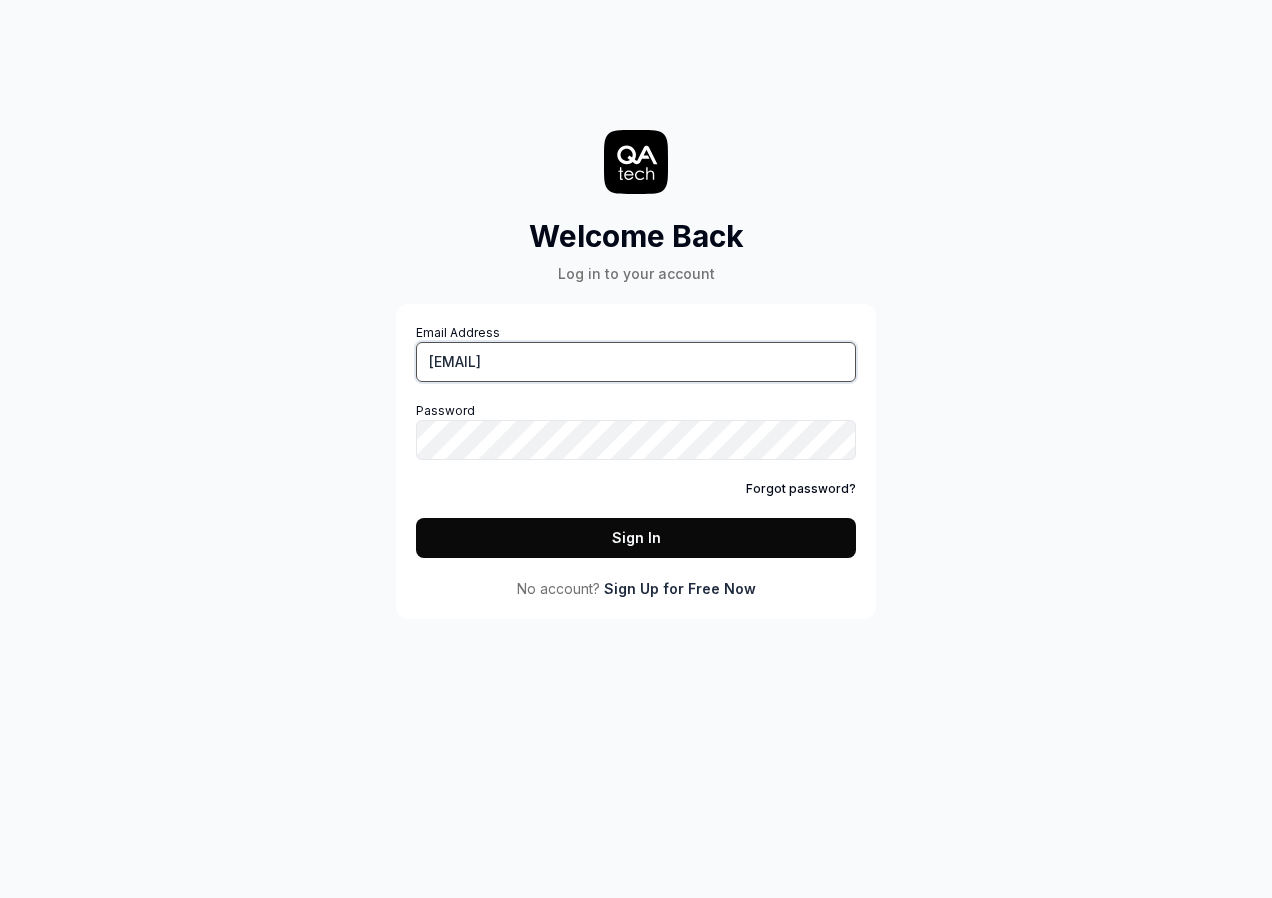type on "bket124@gmail.com" 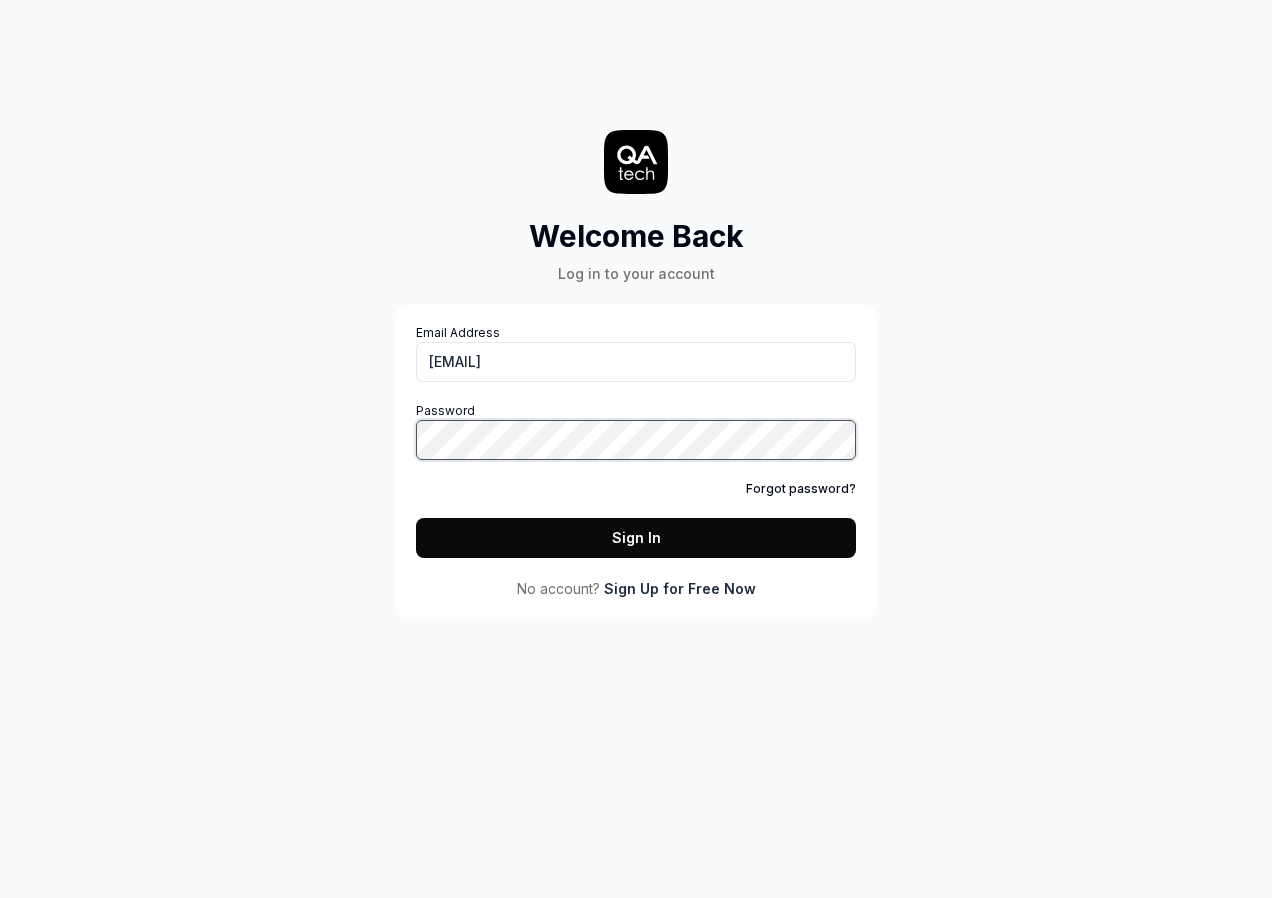 click on "Sign In" at bounding box center (636, 538) 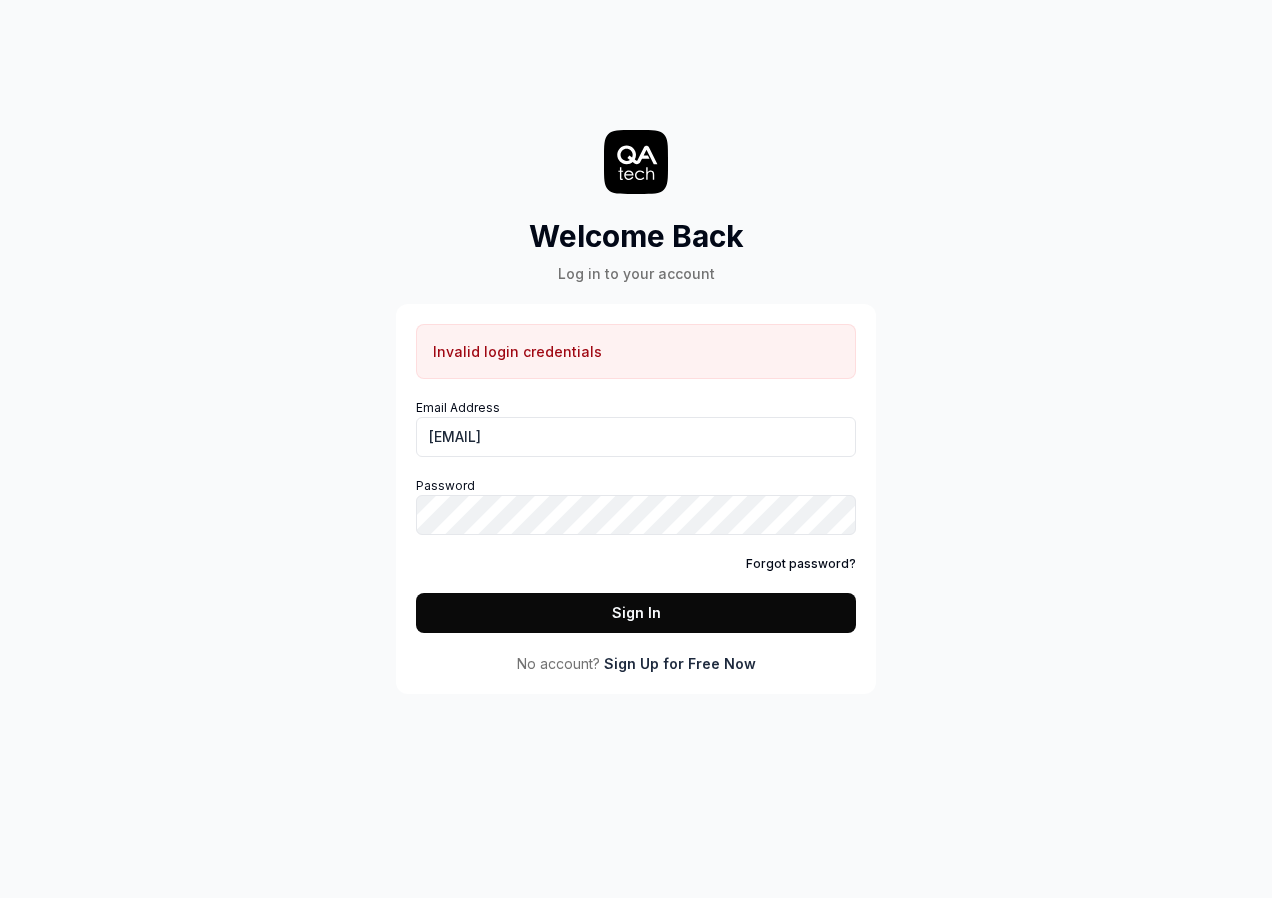 click on "Sign Up for Free Now" at bounding box center [680, 663] 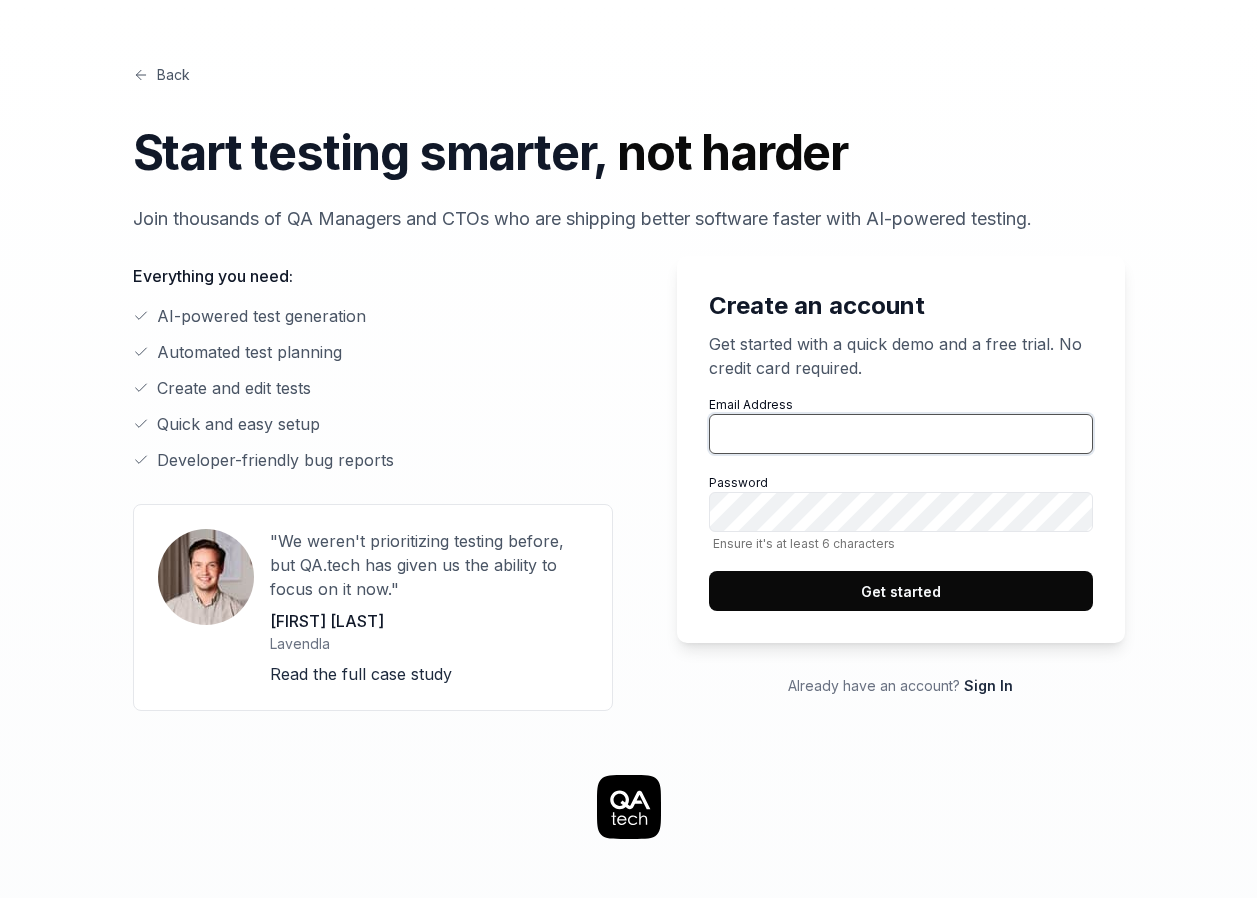 click on "Email Address" at bounding box center (901, 434) 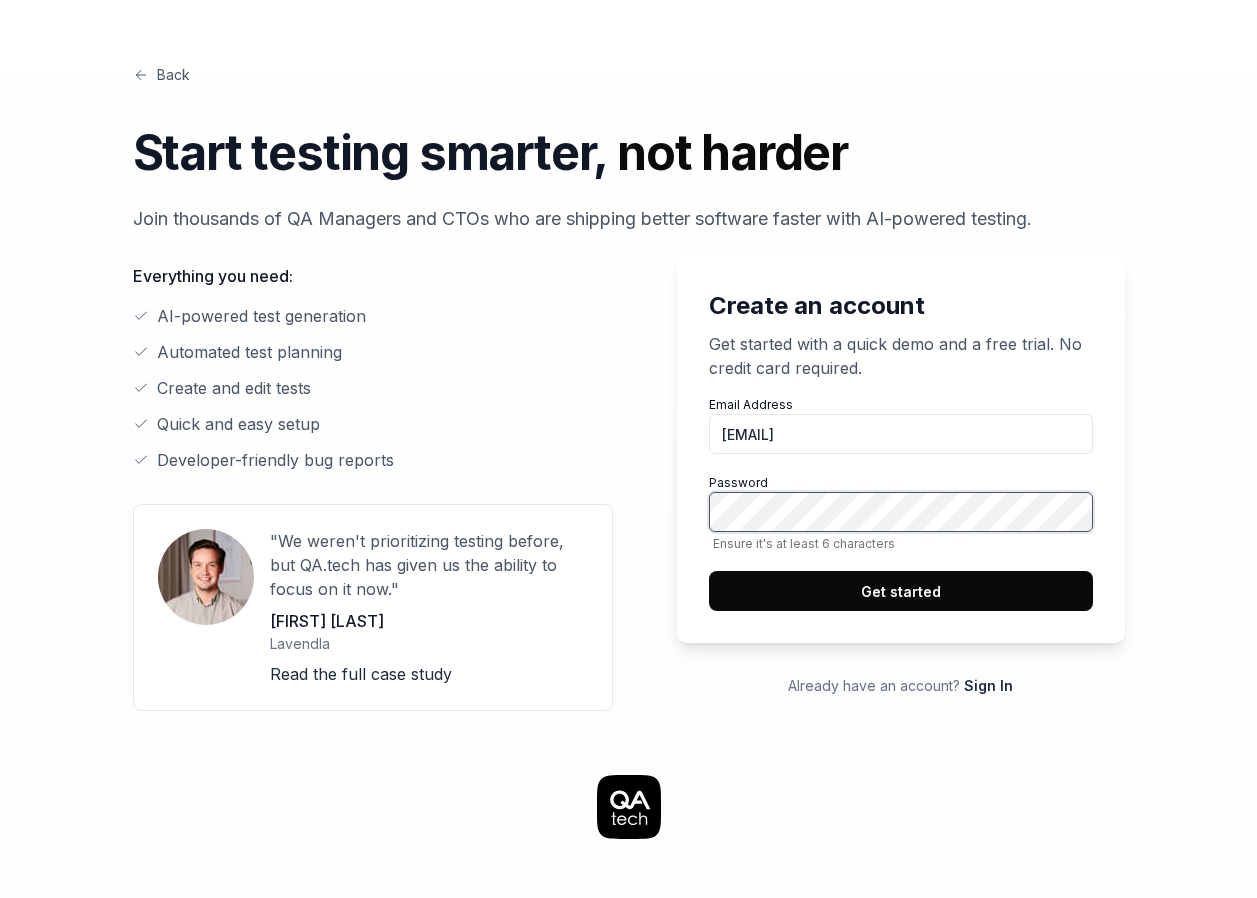 click on "Get started" at bounding box center (901, 591) 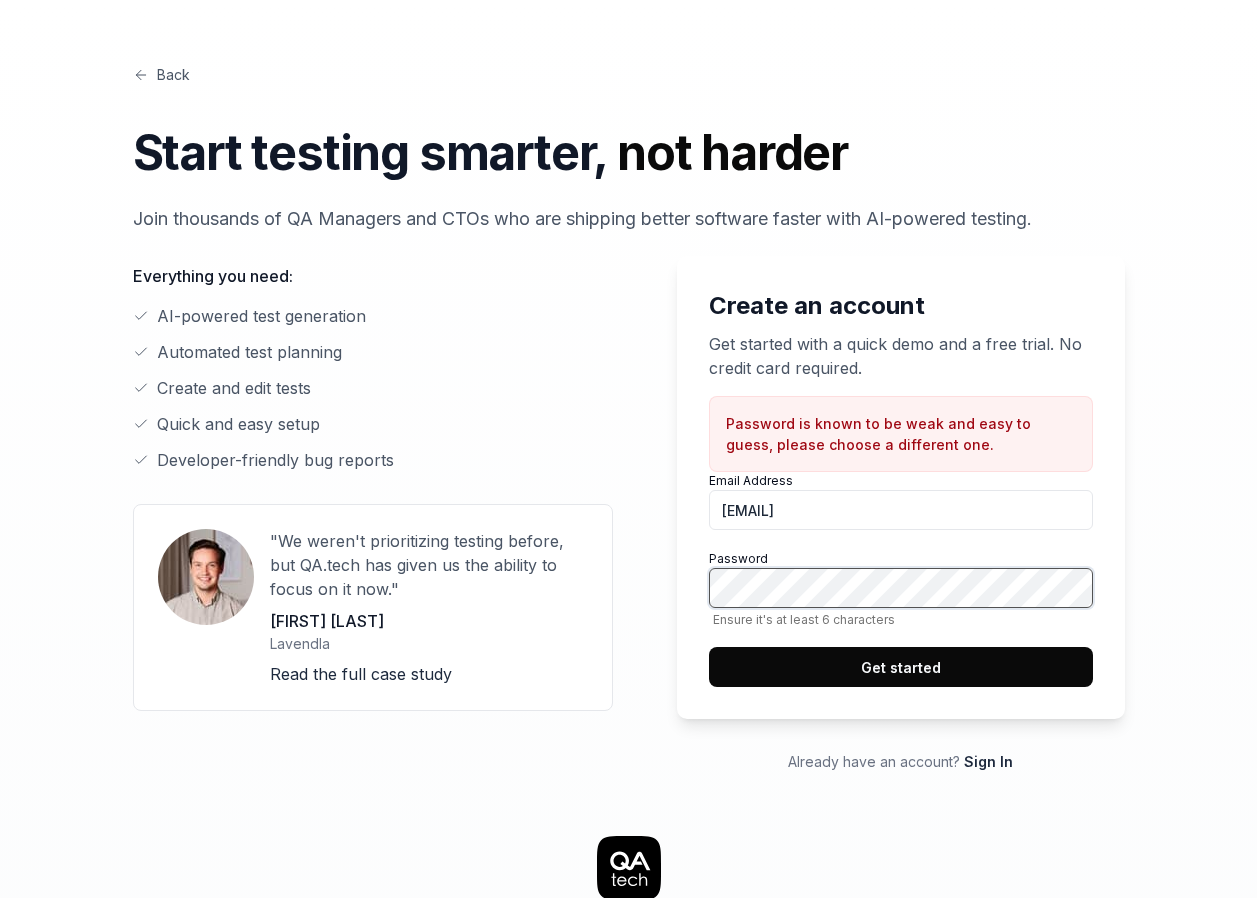 click on "Get started" at bounding box center (901, 667) 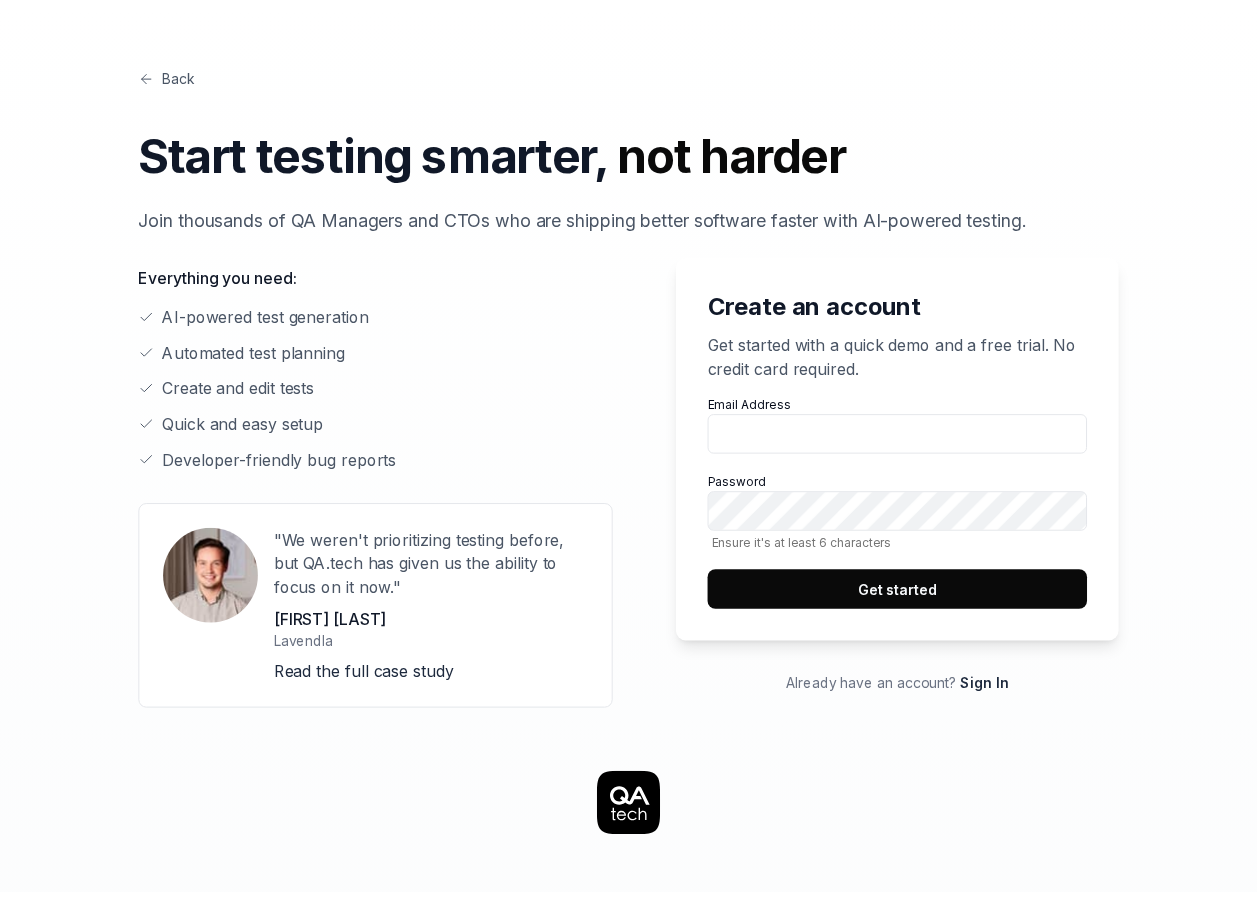 scroll, scrollTop: 0, scrollLeft: 0, axis: both 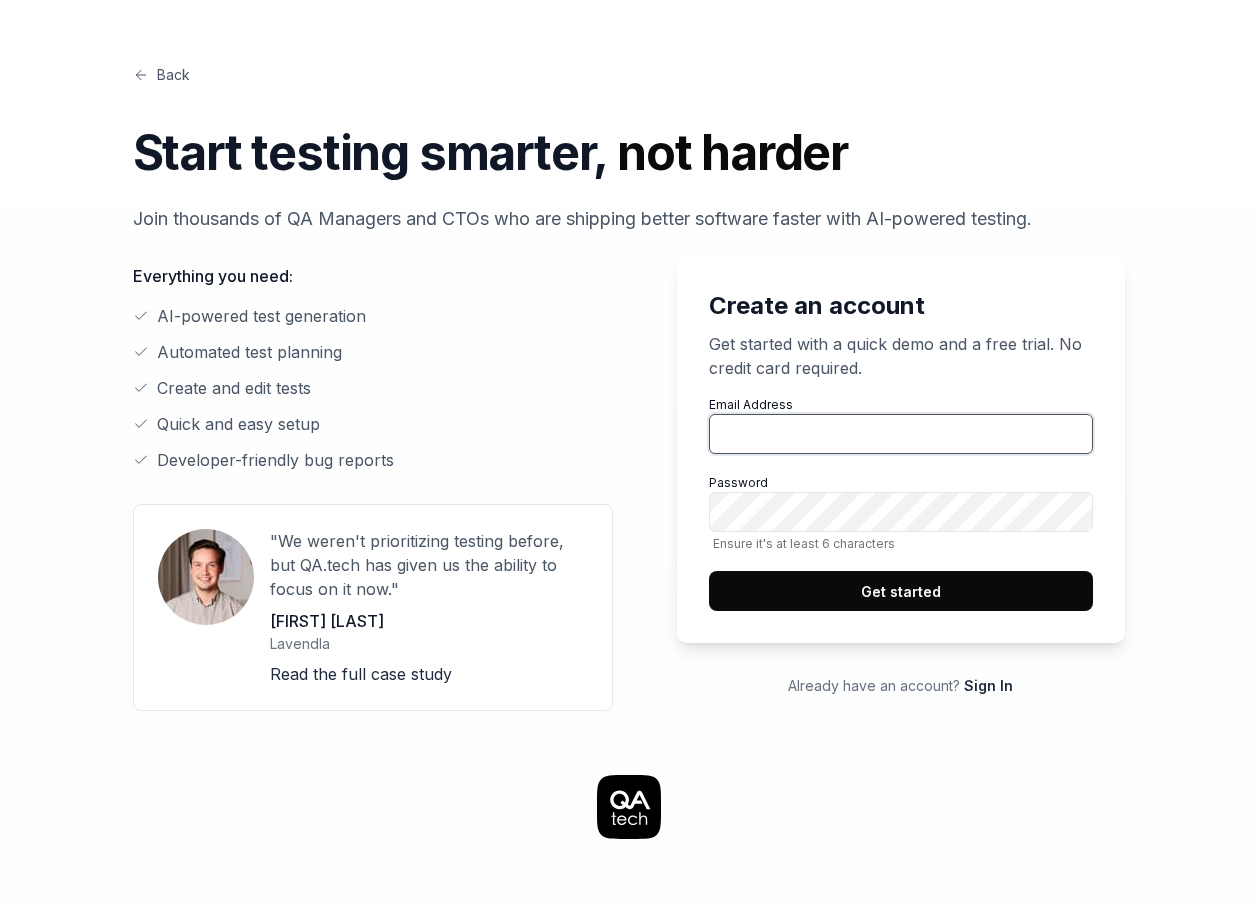 click on "Email Address" at bounding box center (901, 434) 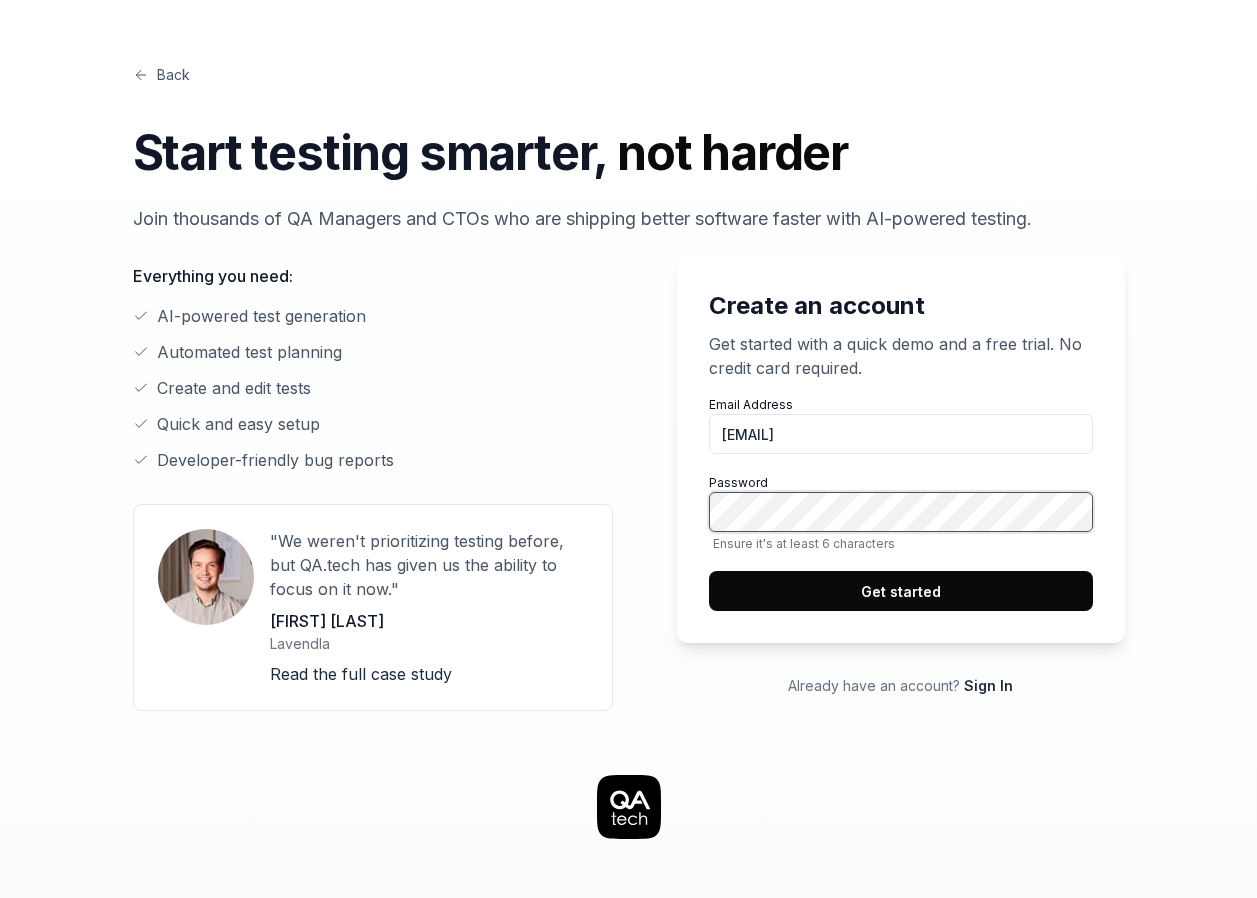 click on "Get started" at bounding box center [901, 591] 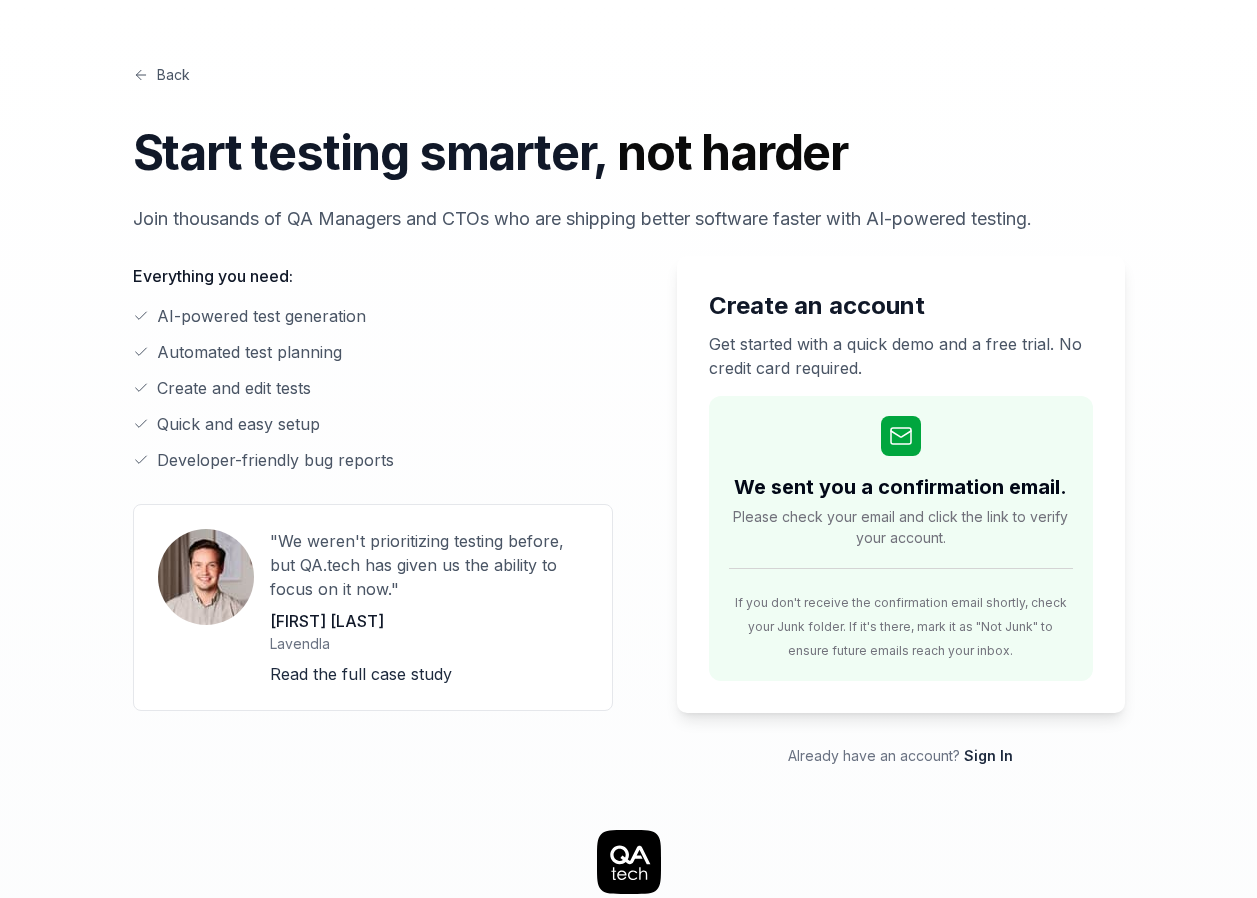 click on "Back Start testing smarter,   not harder Join thousands of QA Managers and CTOs who are shipping better software faster with AI-powered testing." at bounding box center (629, 148) 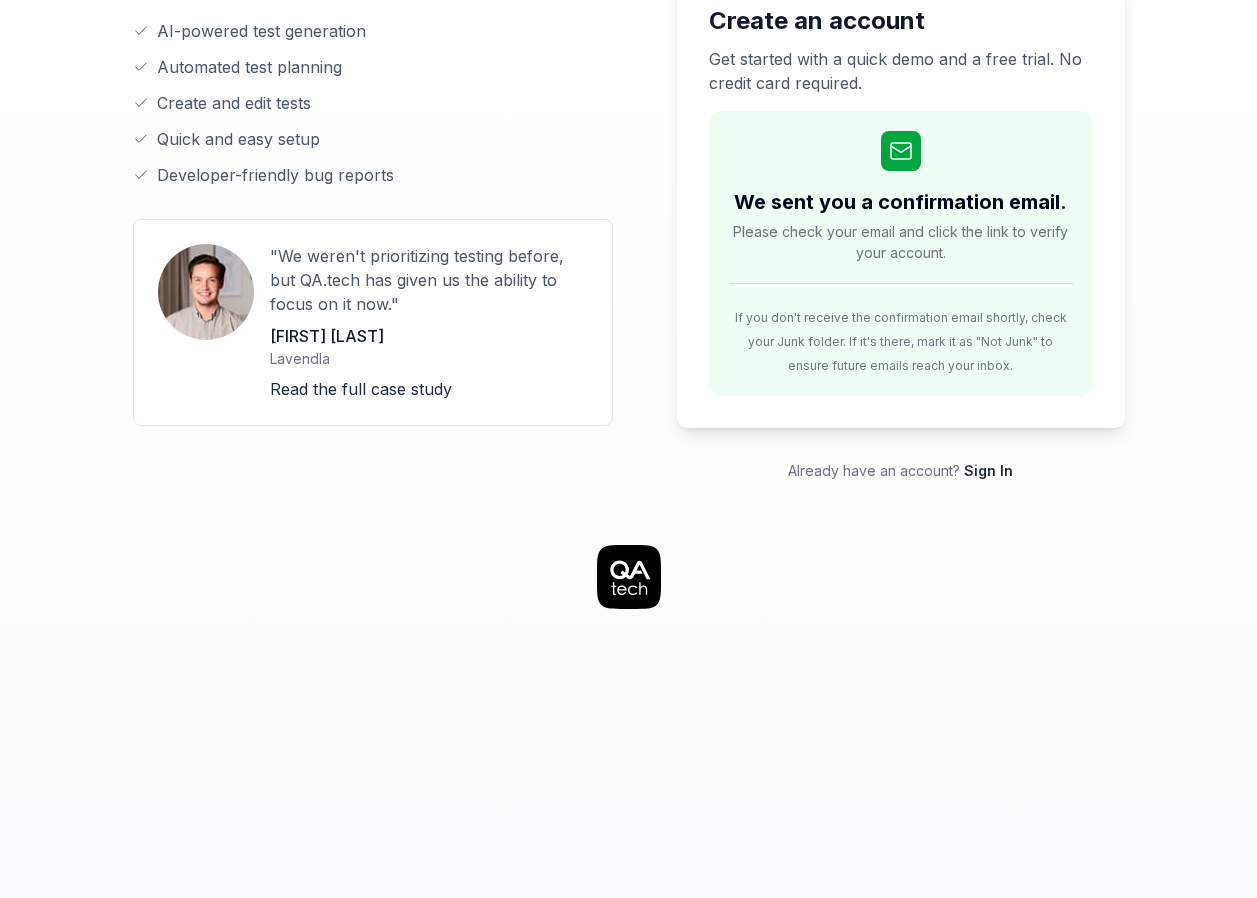 scroll, scrollTop: 0, scrollLeft: 0, axis: both 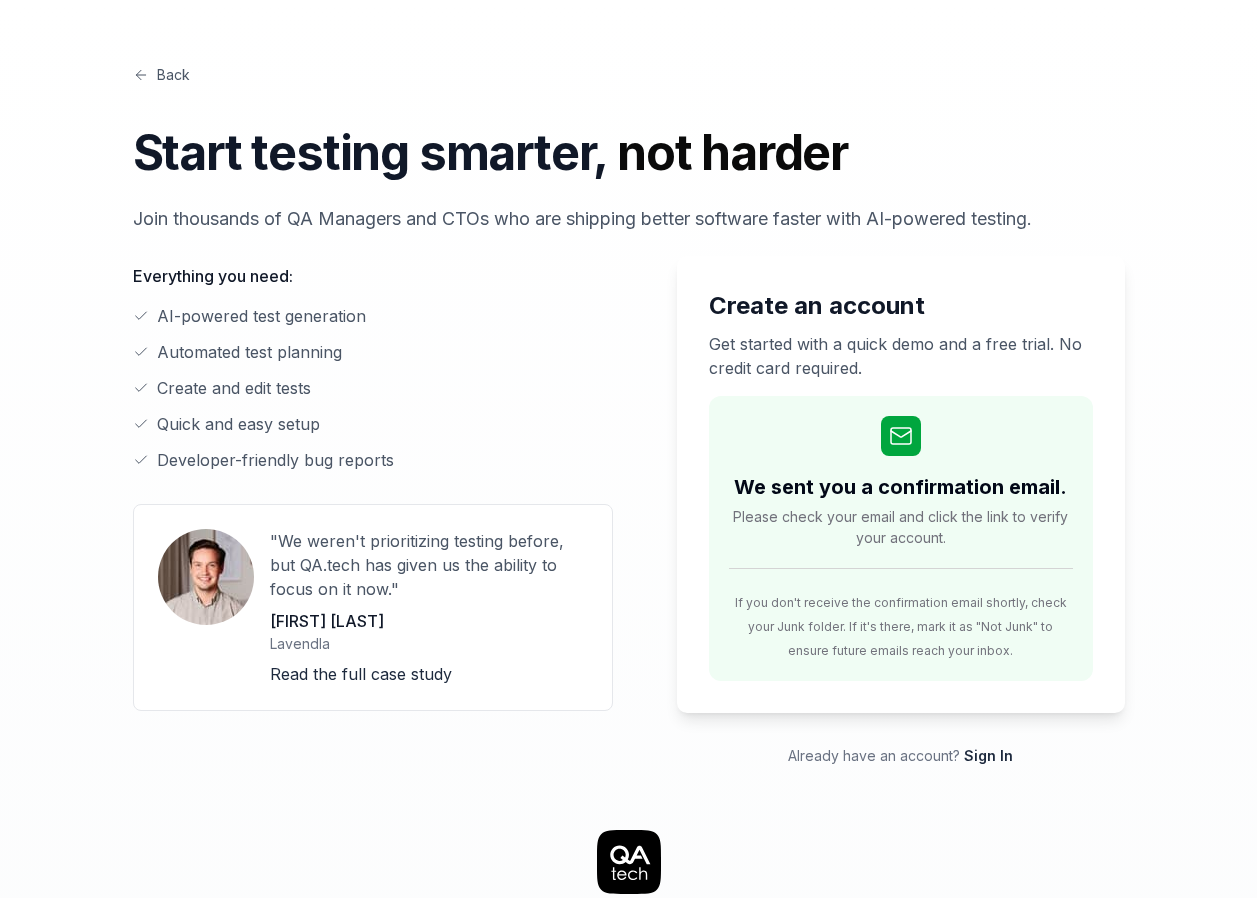 click on "Start testing smarter,   not harder" at bounding box center (629, 153) 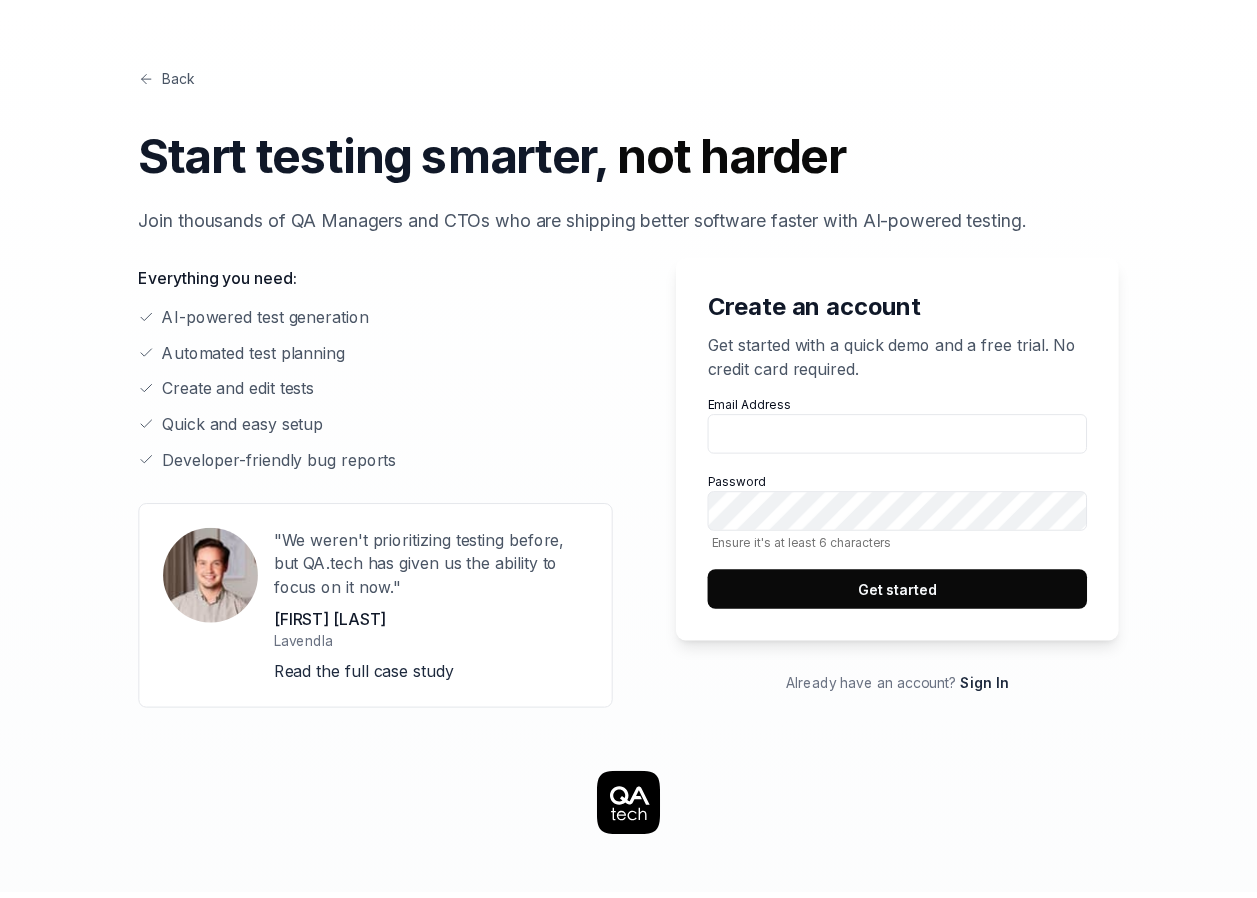 scroll, scrollTop: 0, scrollLeft: 0, axis: both 